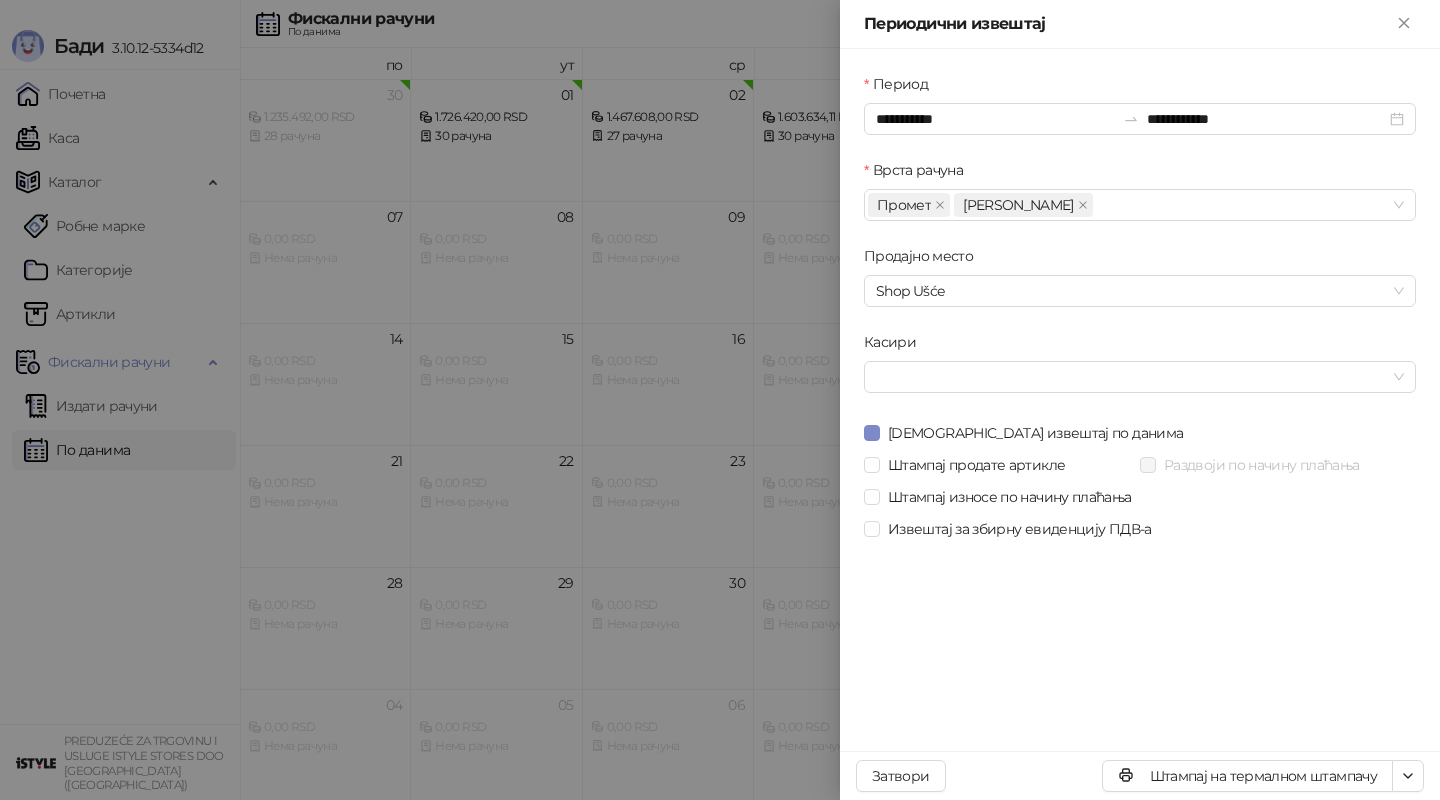 scroll, scrollTop: 0, scrollLeft: 0, axis: both 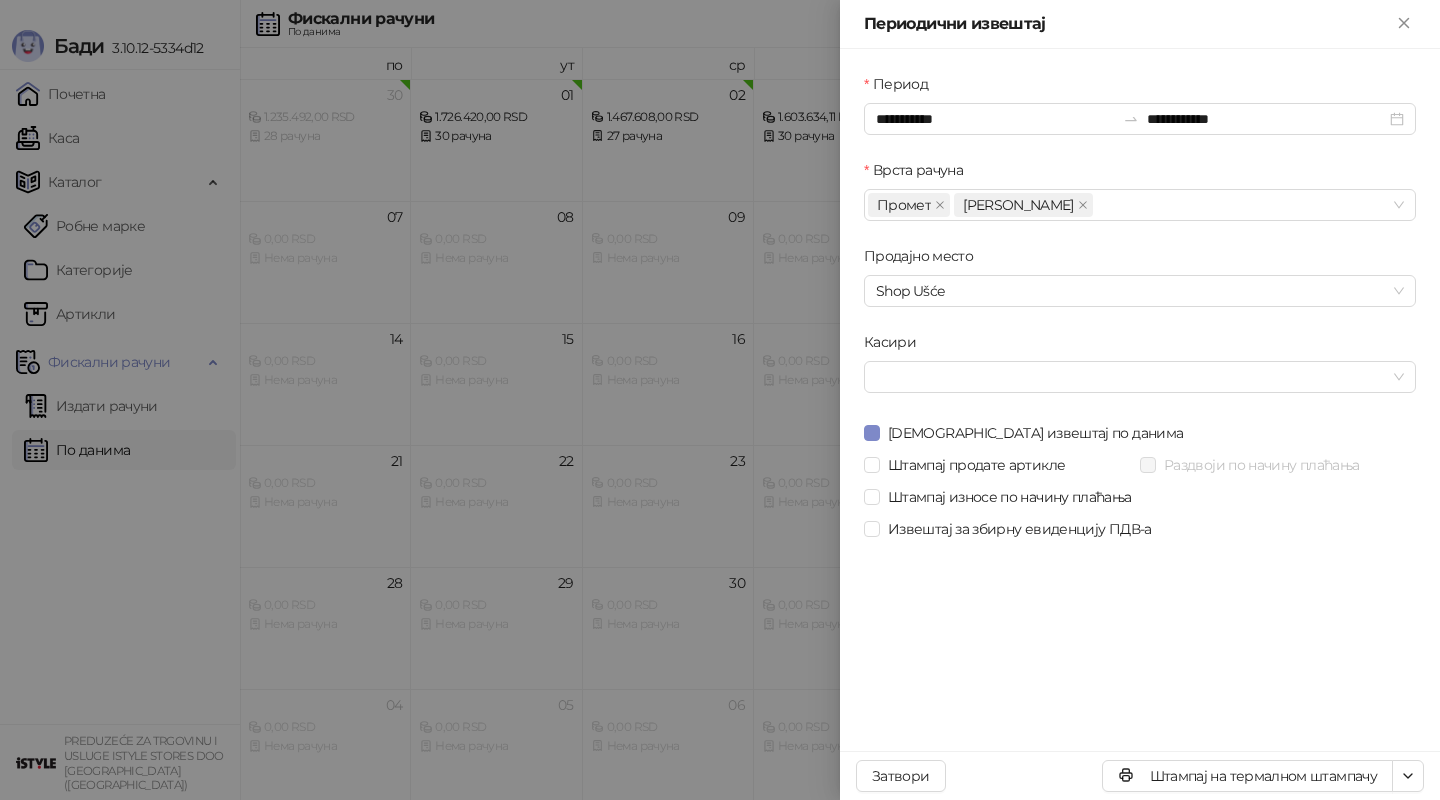 click at bounding box center (720, 400) 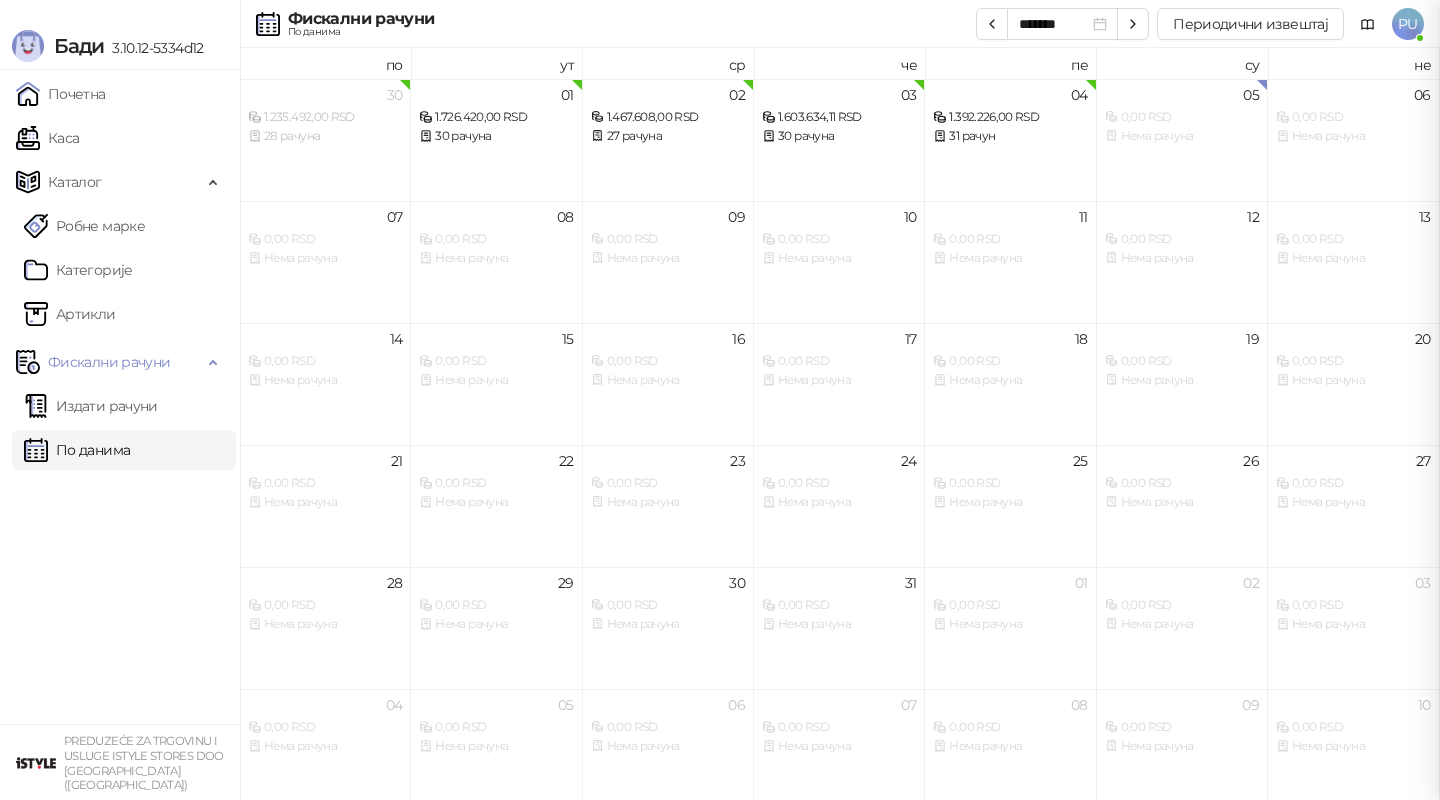 click at bounding box center (720, 400) 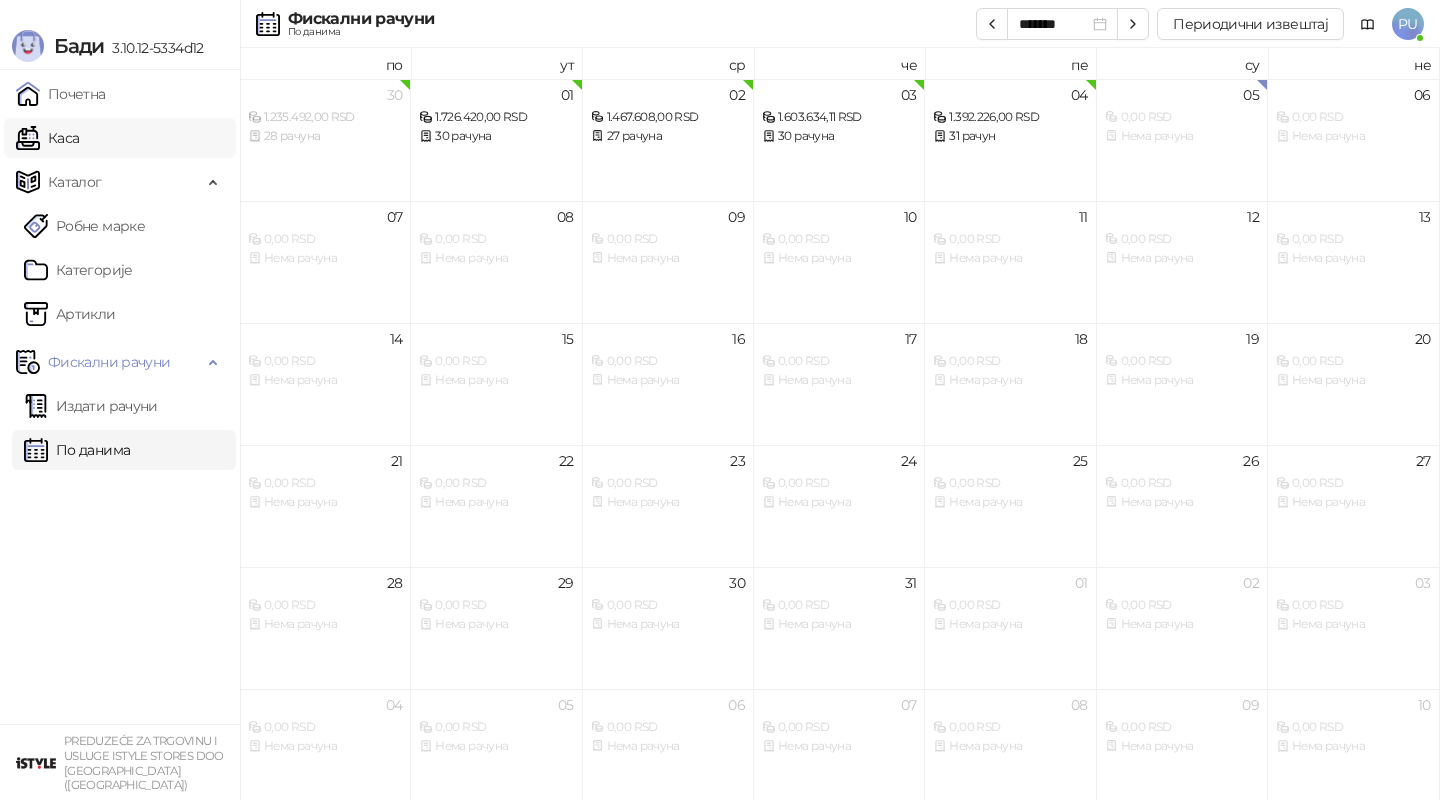 click on "Каса" at bounding box center [47, 138] 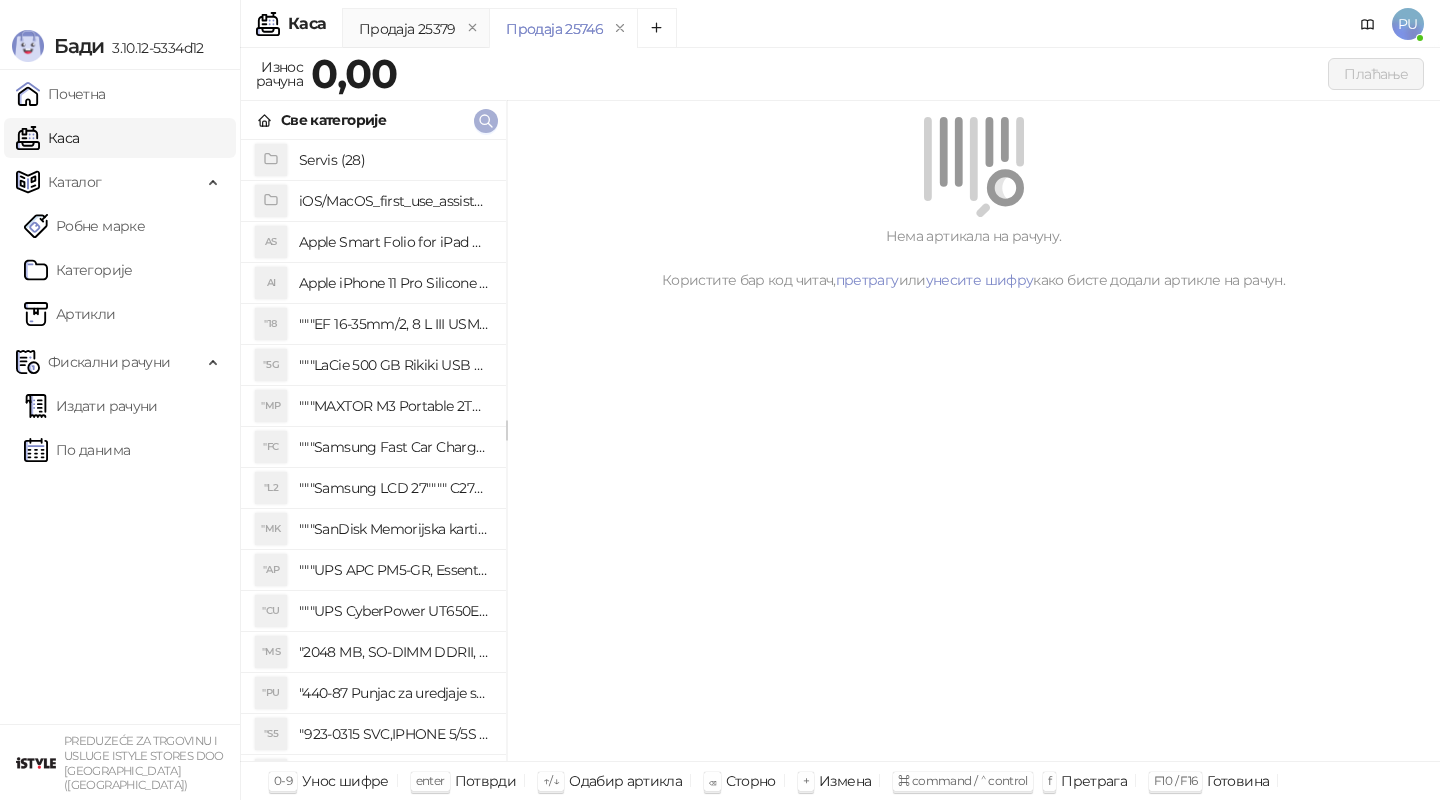 click 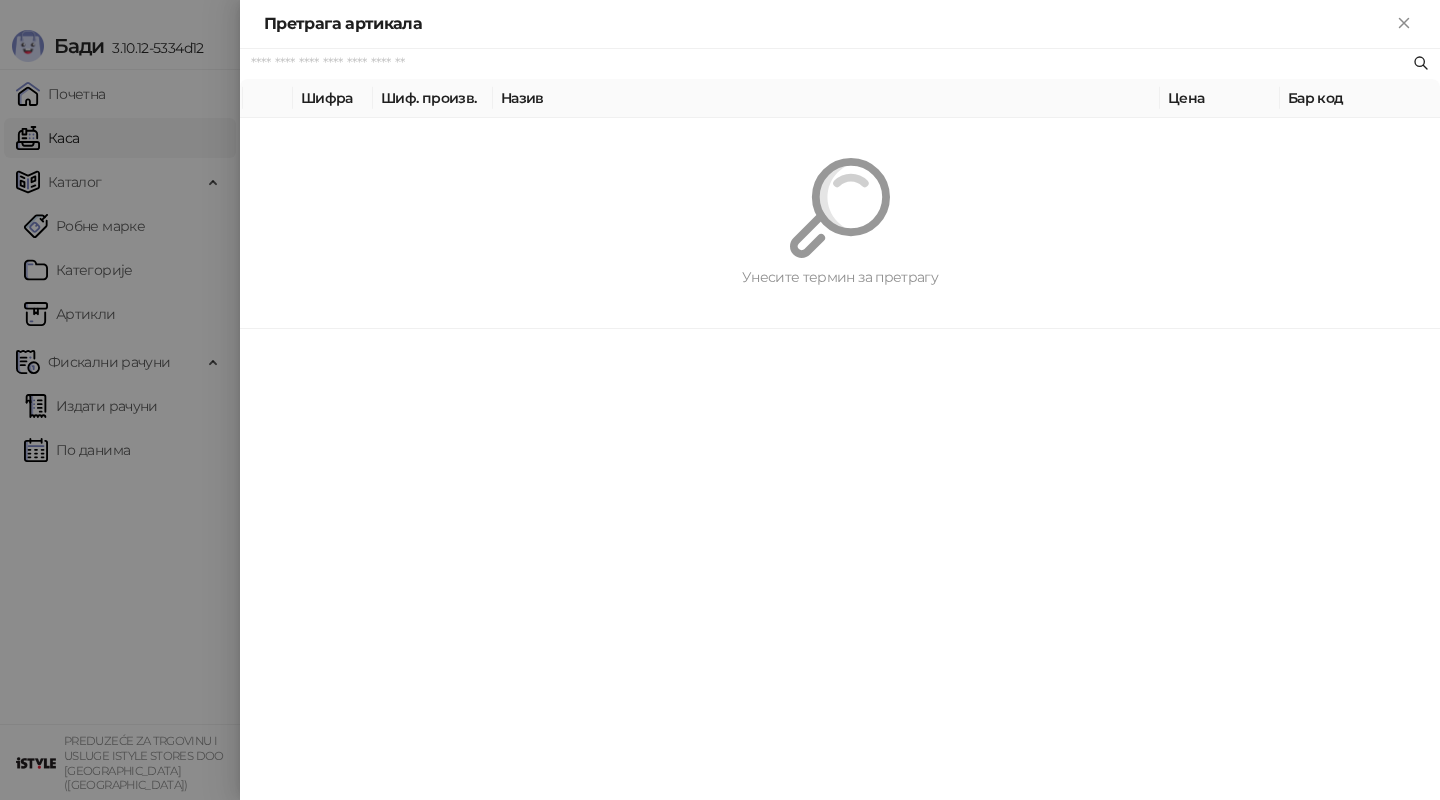 paste on "*********" 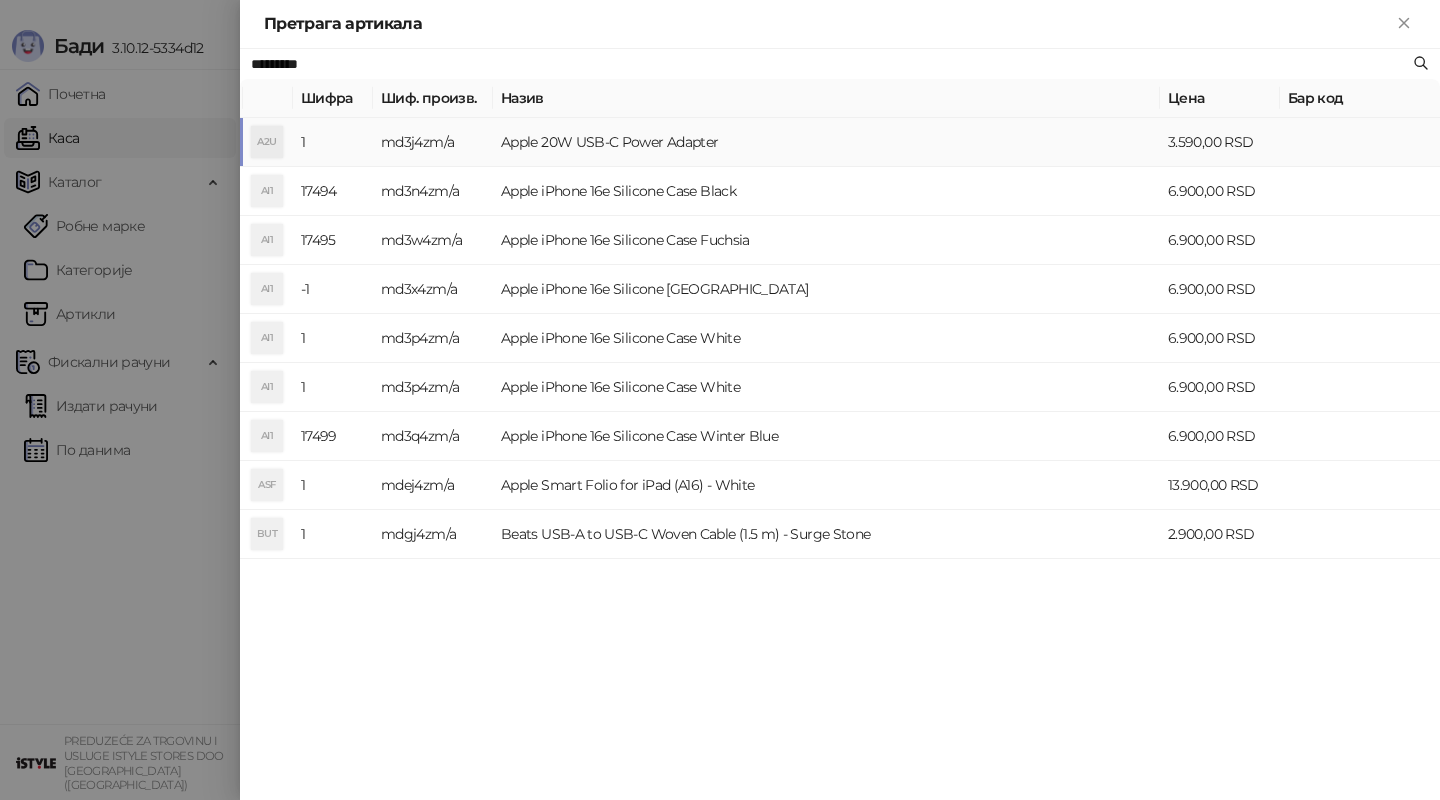 type on "*********" 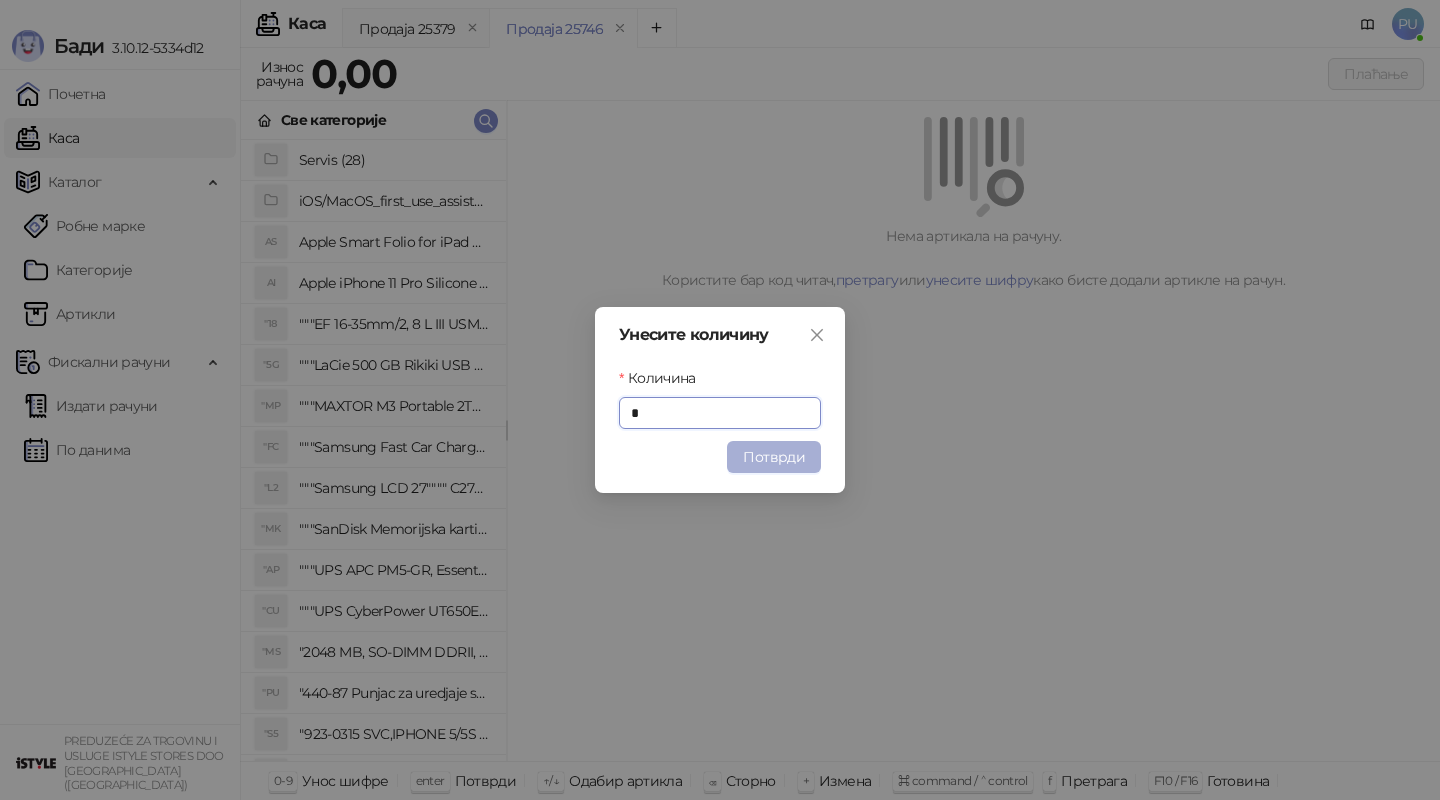 type on "*" 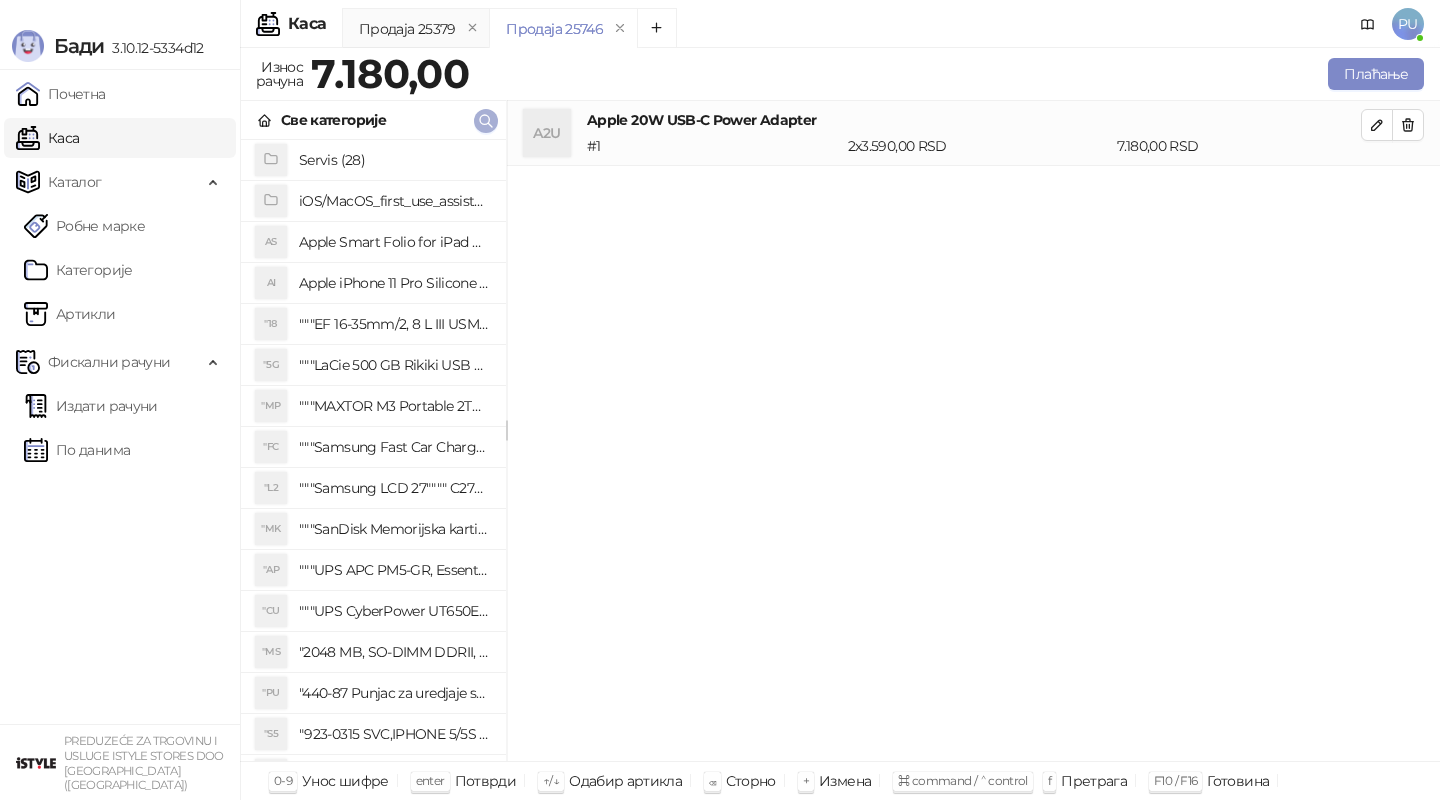 click 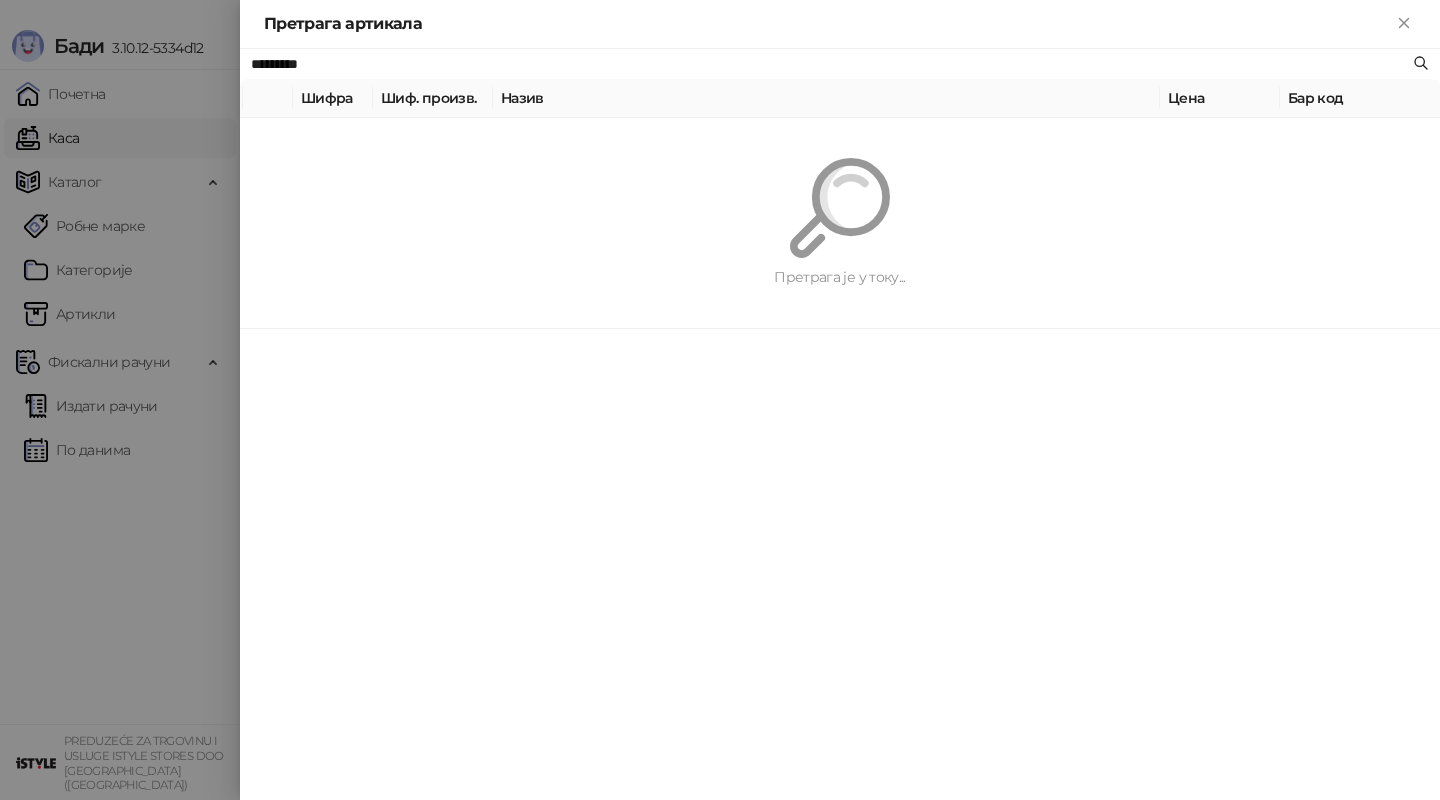 paste 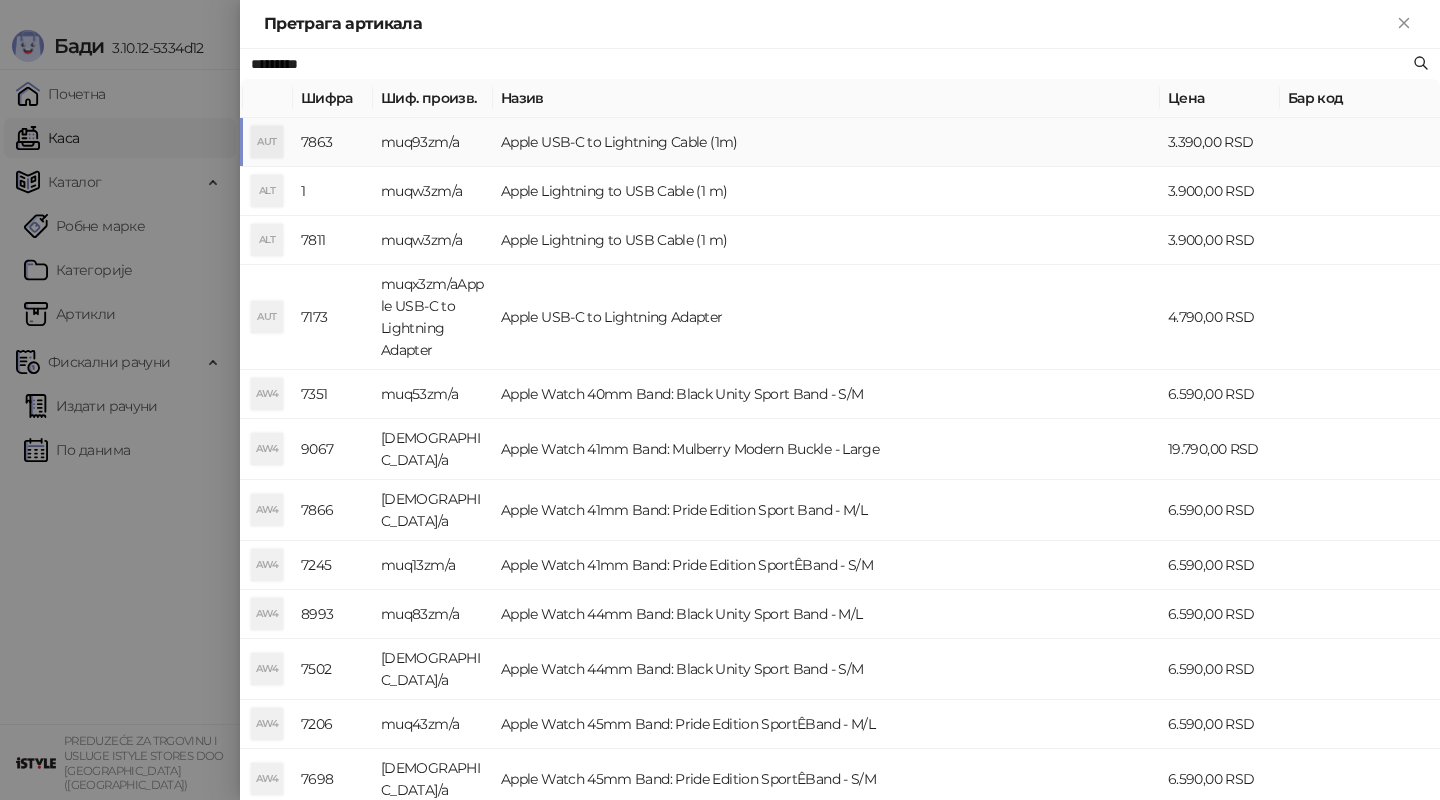 type on "*********" 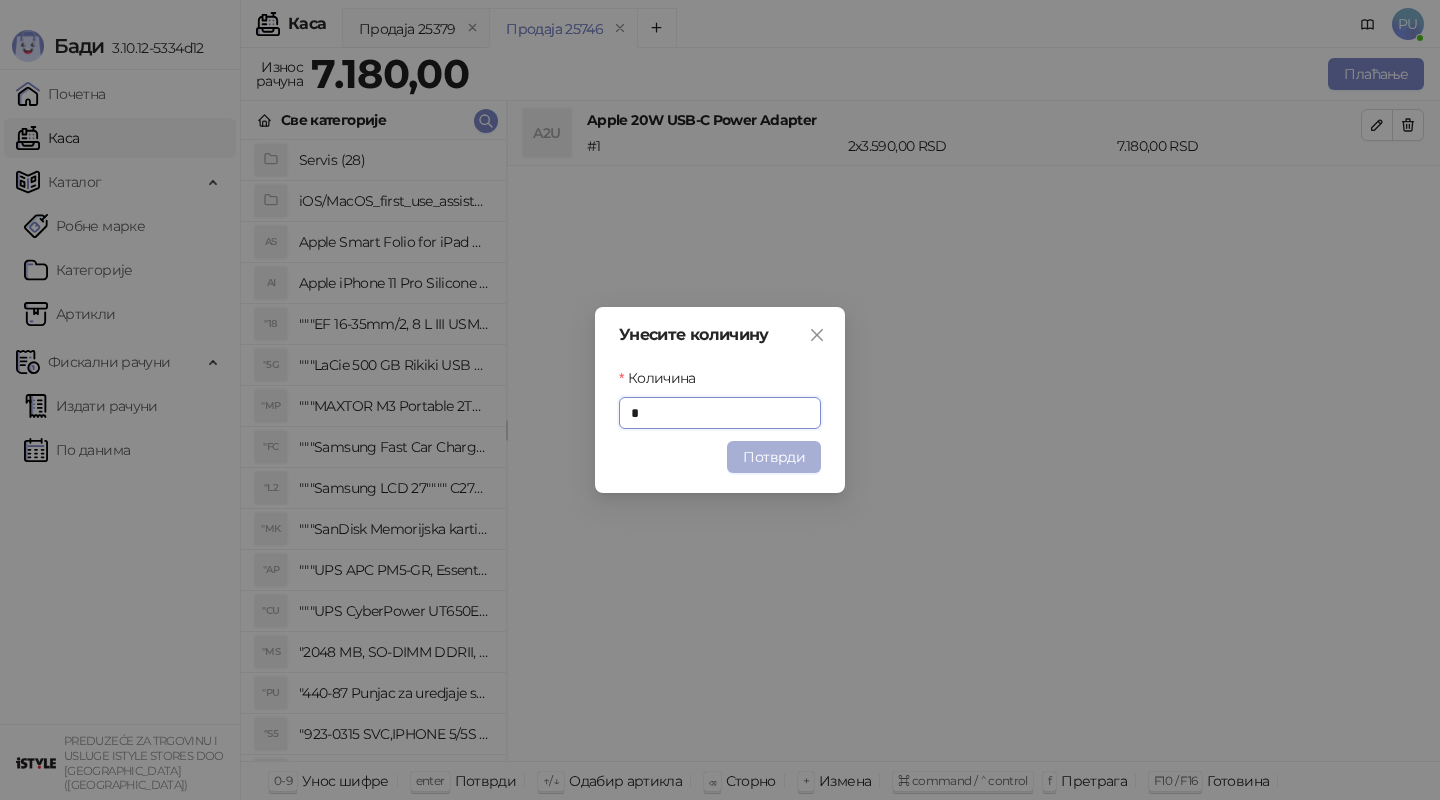 type on "*" 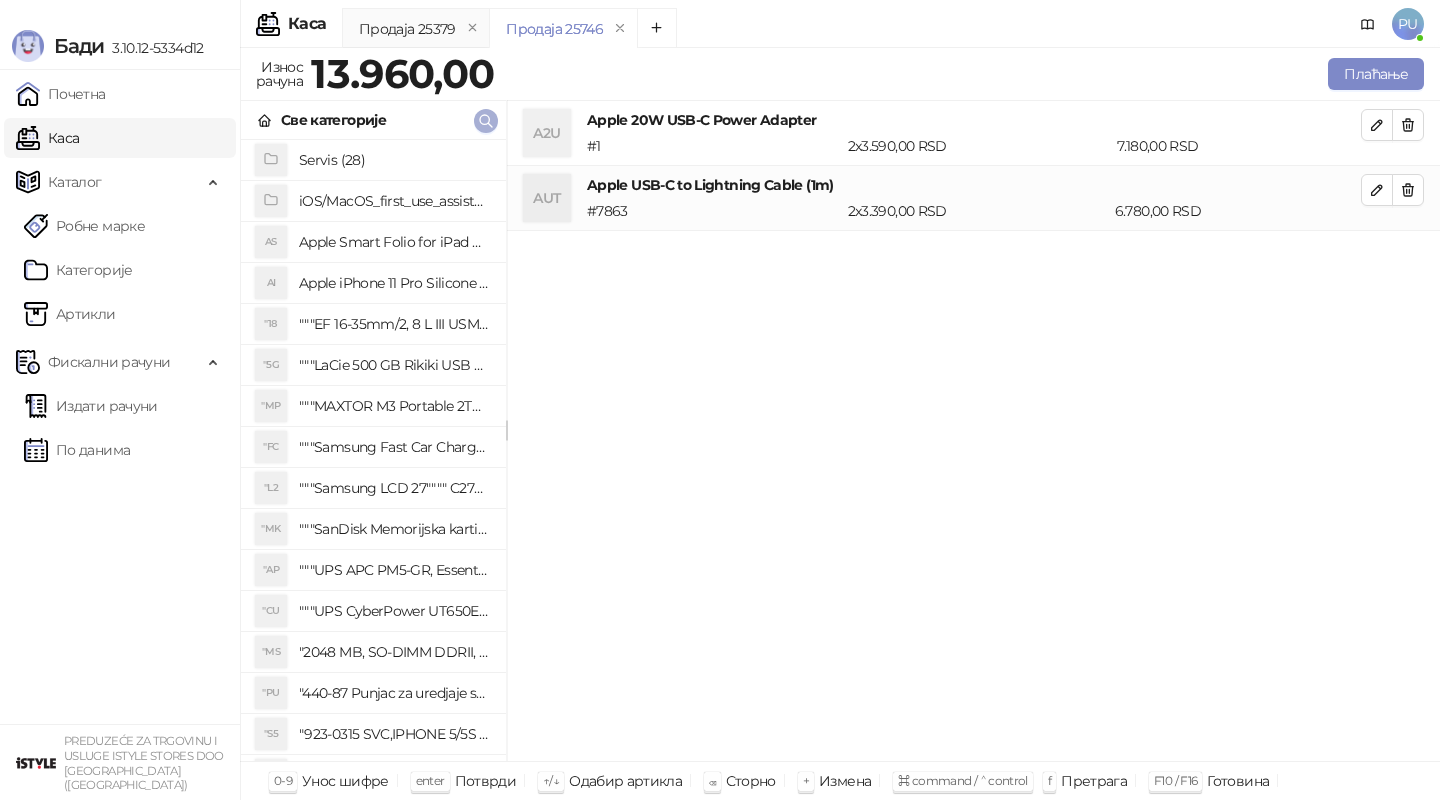 click at bounding box center (486, 121) 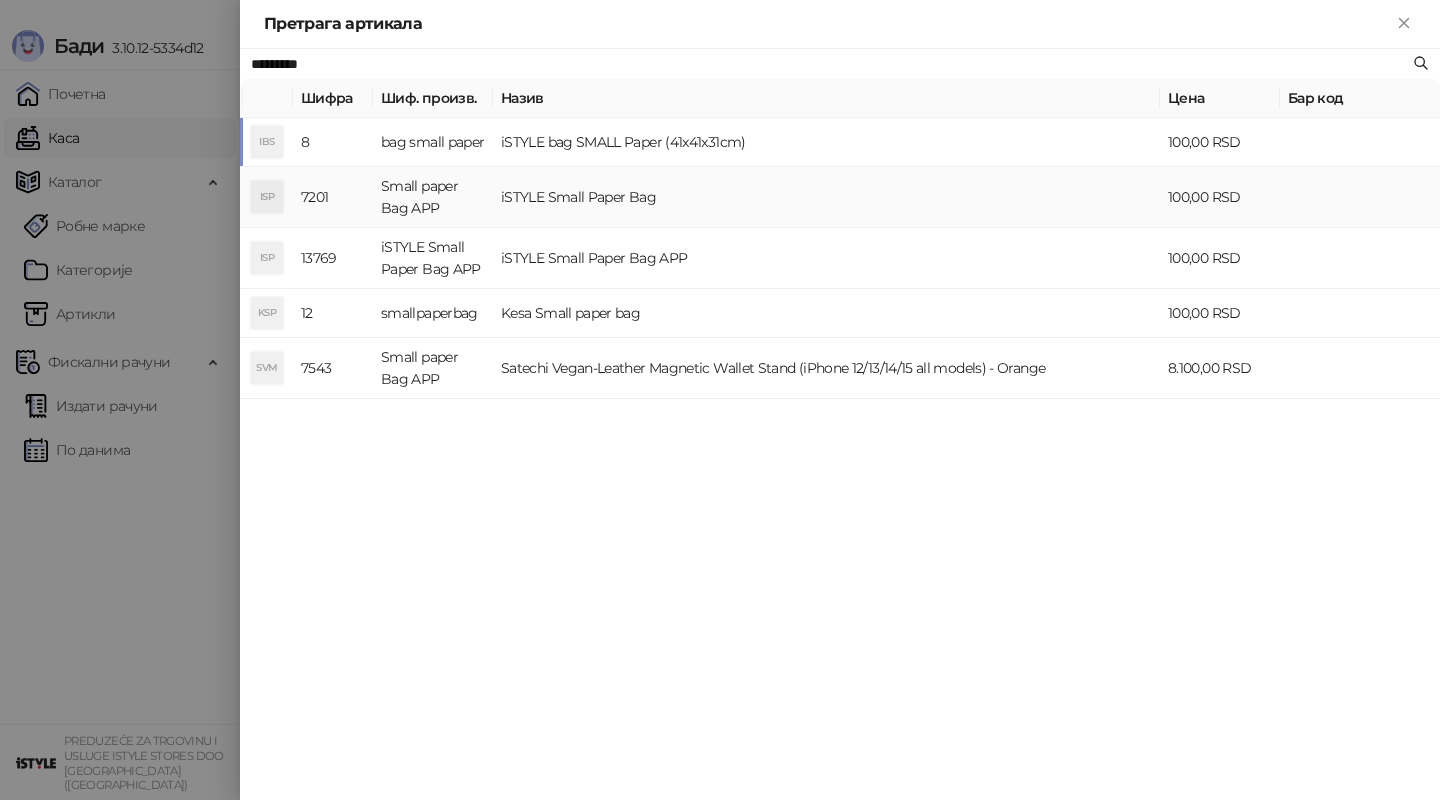 type on "*********" 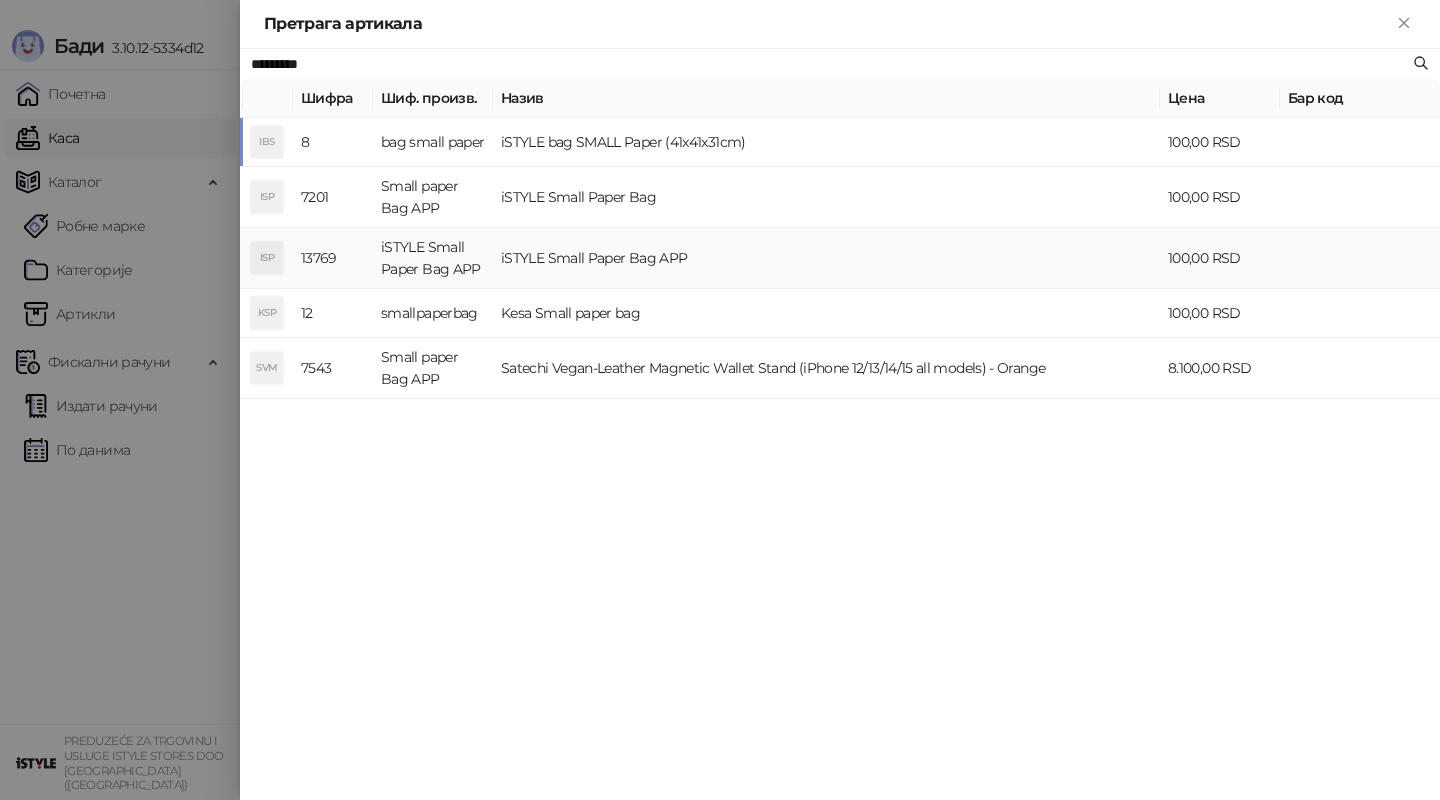 click on "iSTYLE Small Paper Bag APP" at bounding box center (826, 258) 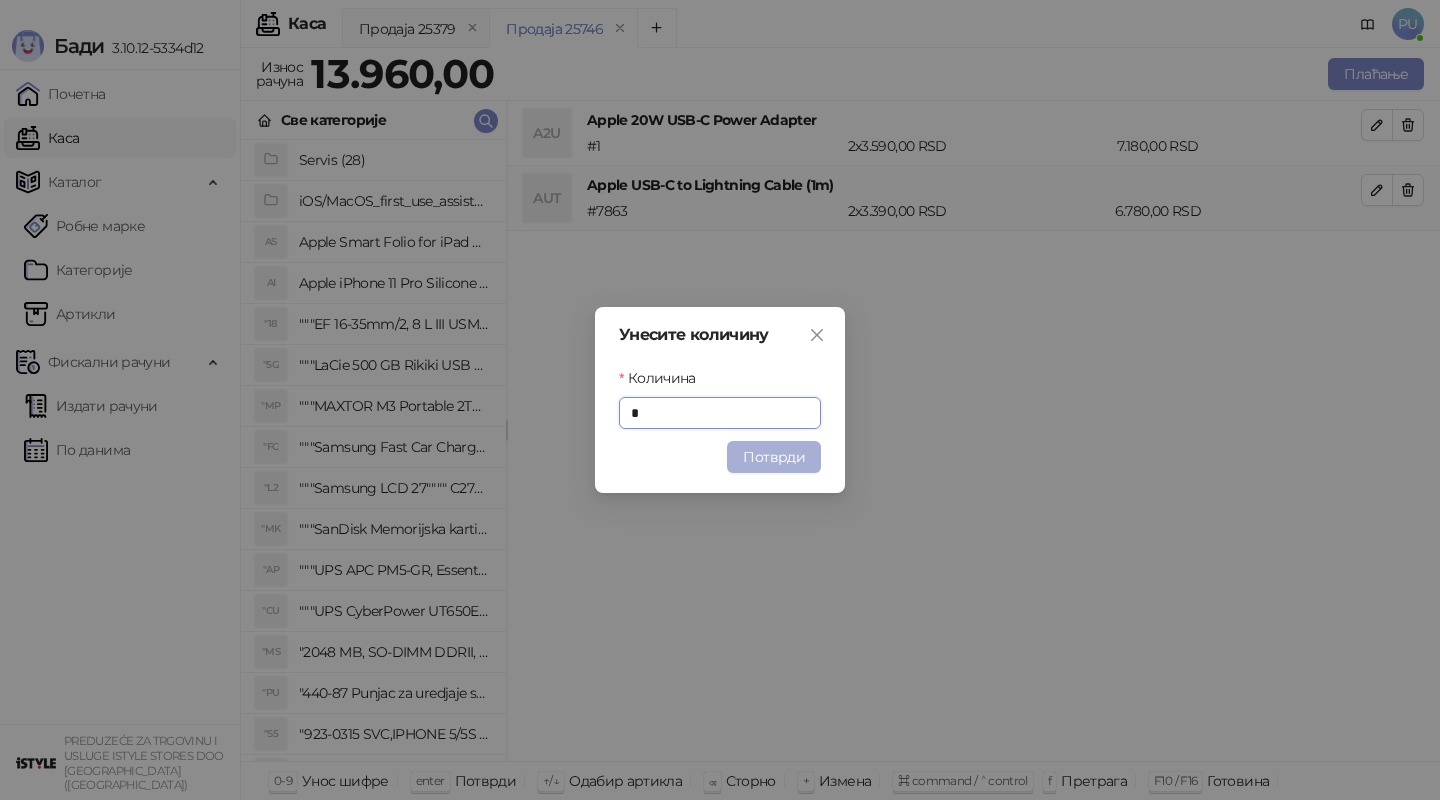 click on "Потврди" at bounding box center (774, 457) 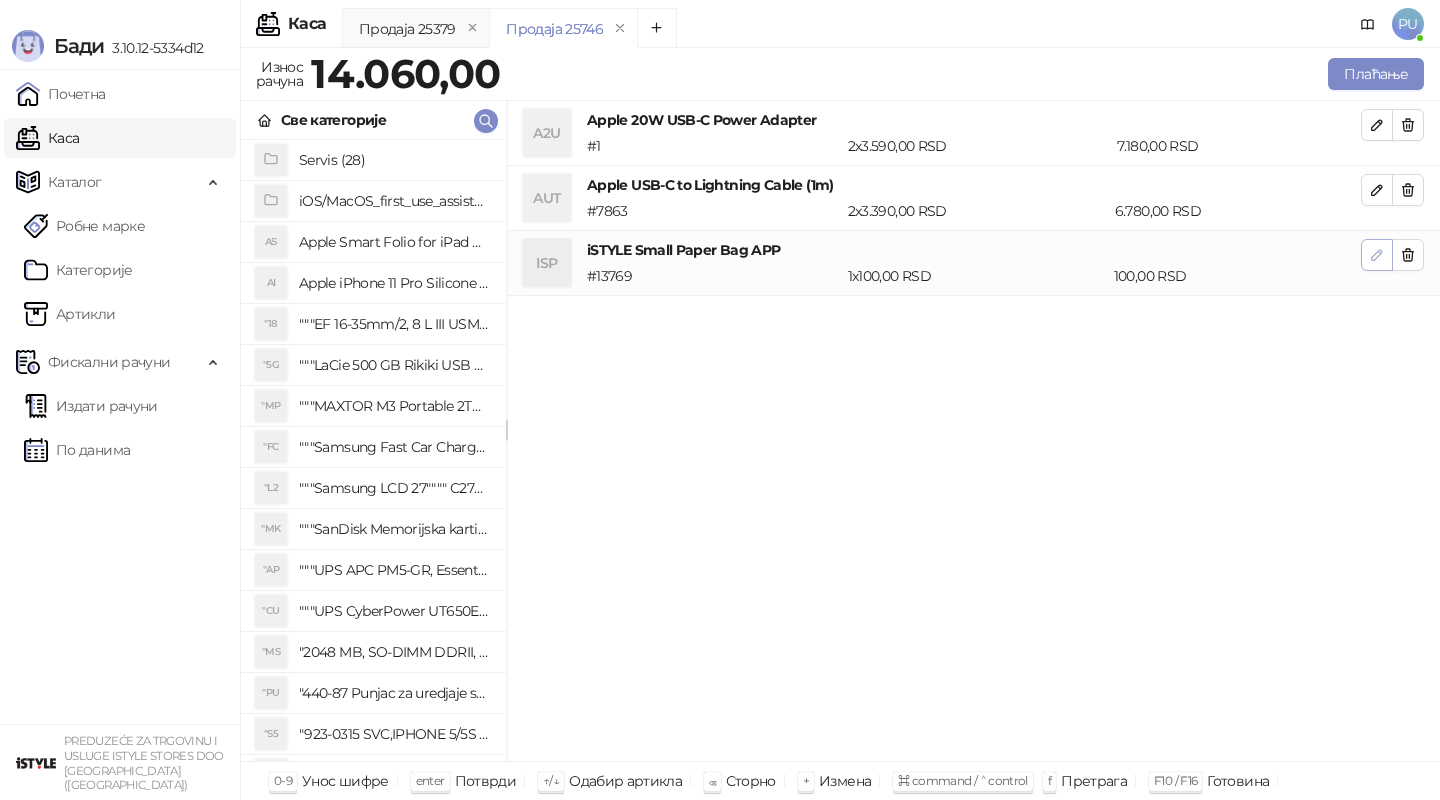 click 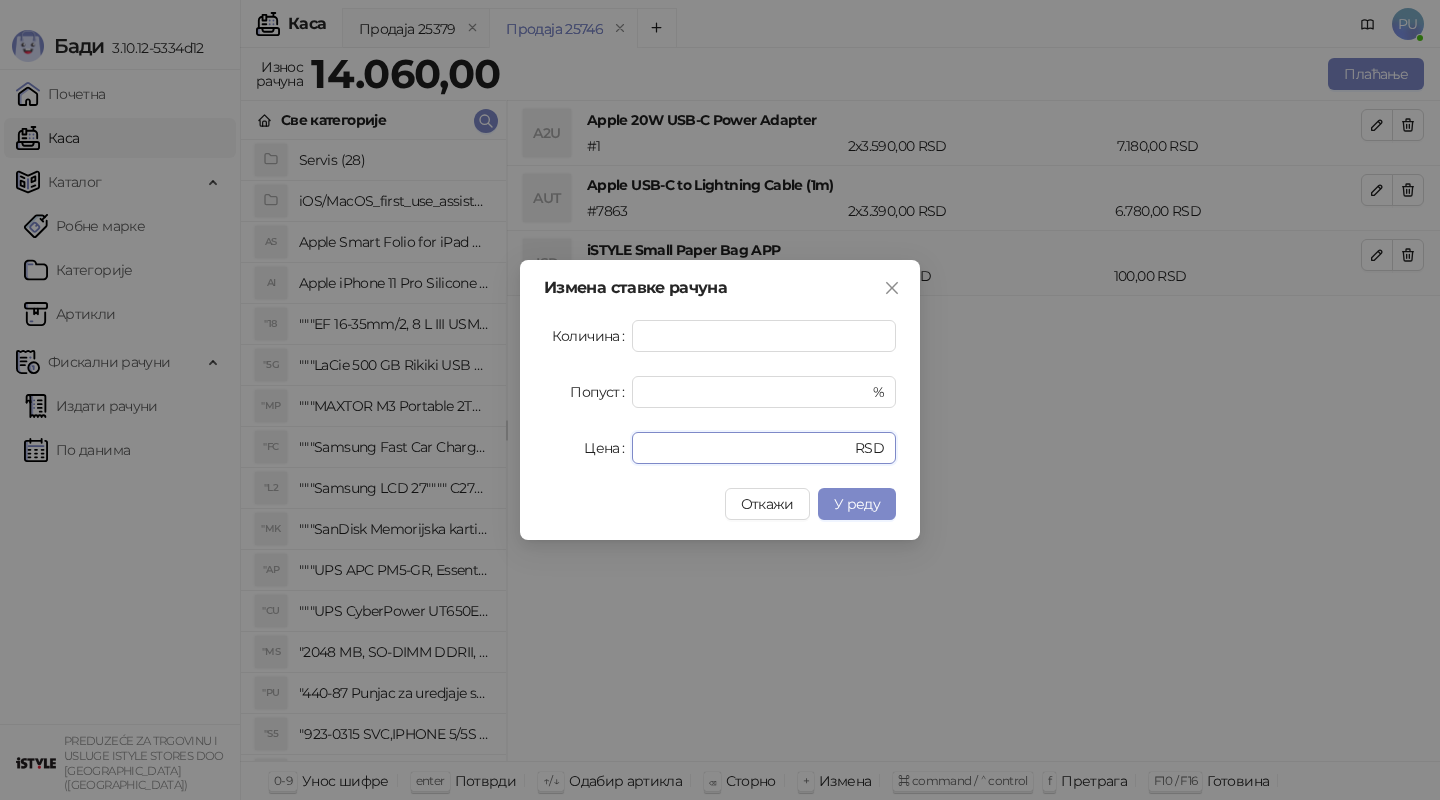 drag, startPoint x: 661, startPoint y: 462, endPoint x: 472, endPoint y: 463, distance: 189.00264 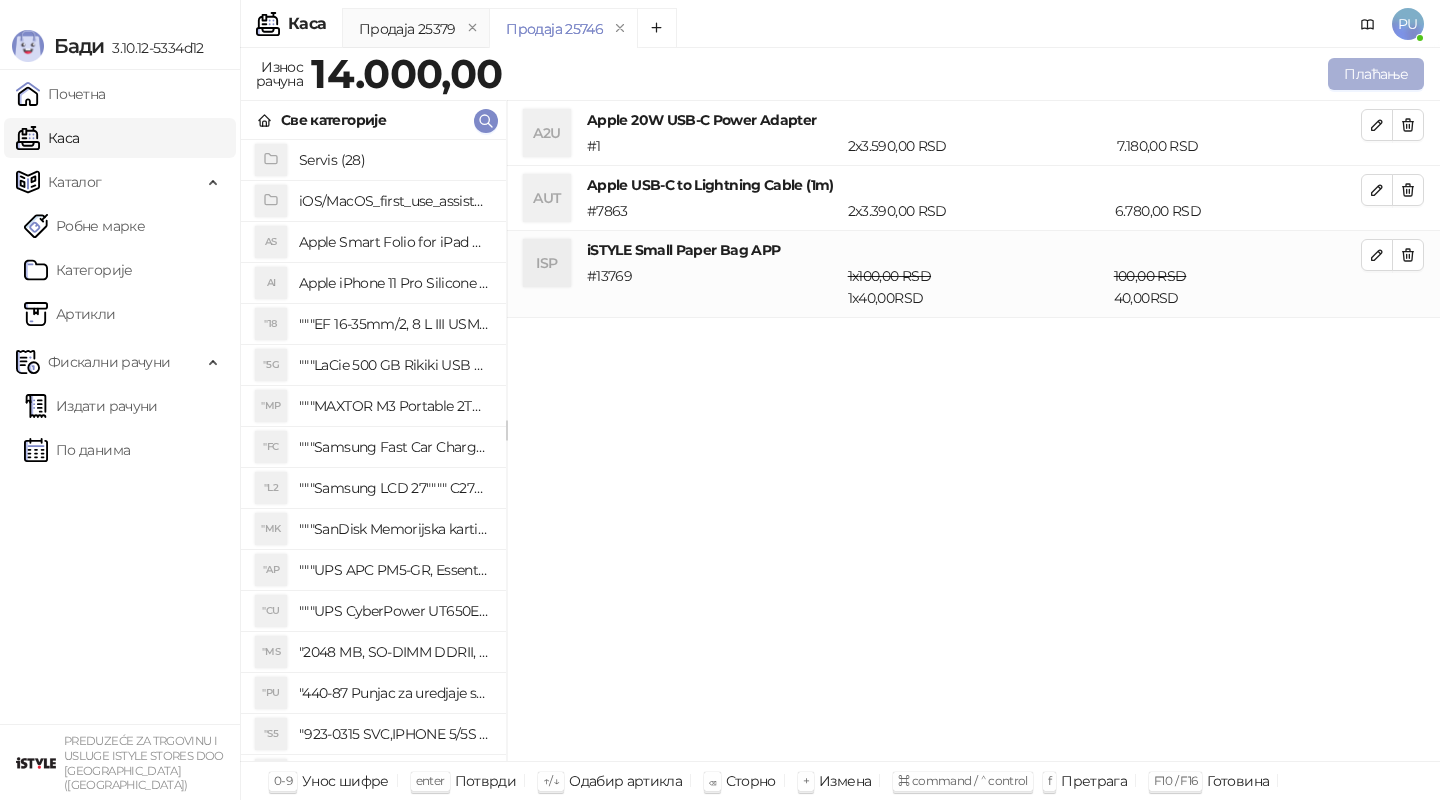 click on "Плаћање" at bounding box center (1376, 74) 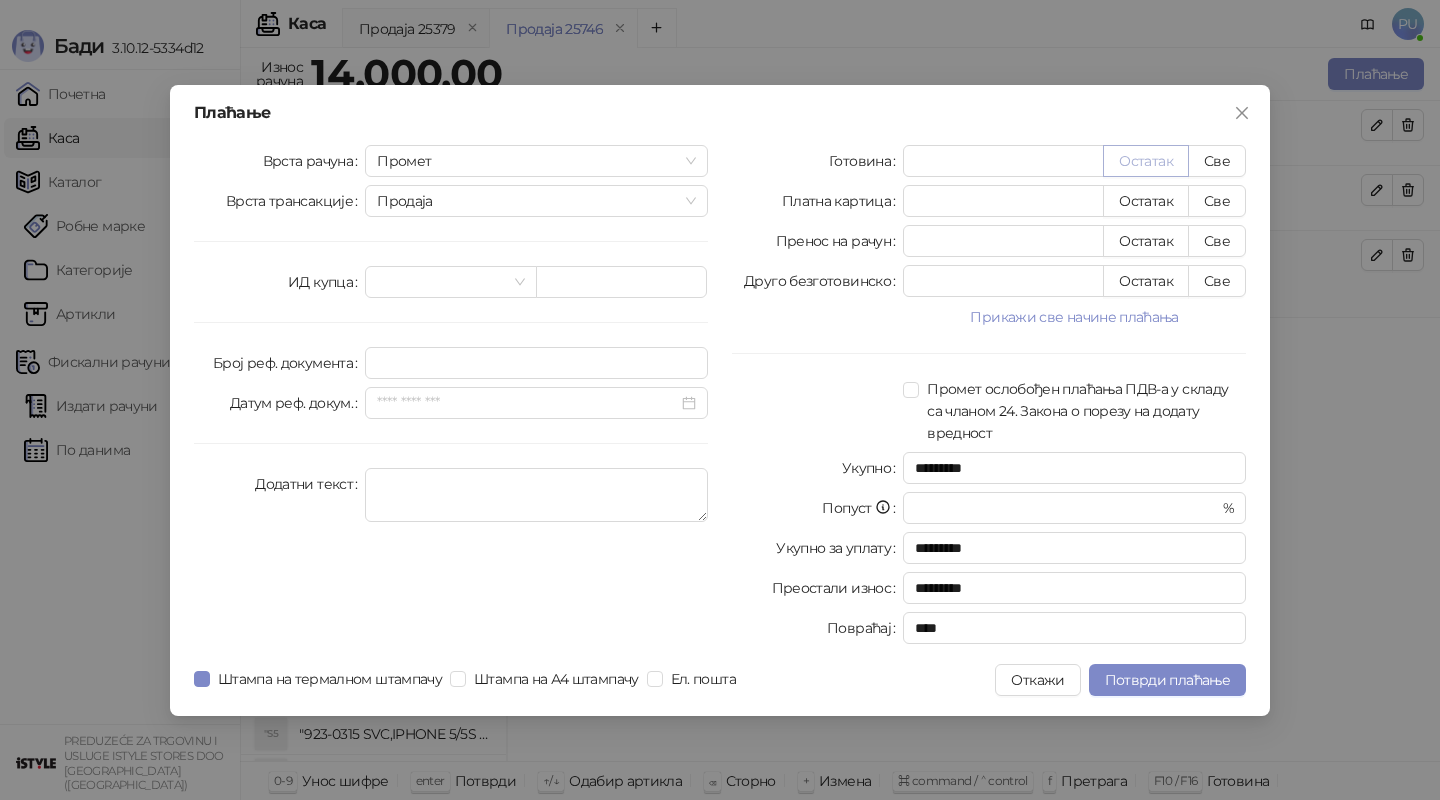 click on "Остатак" at bounding box center [1146, 161] 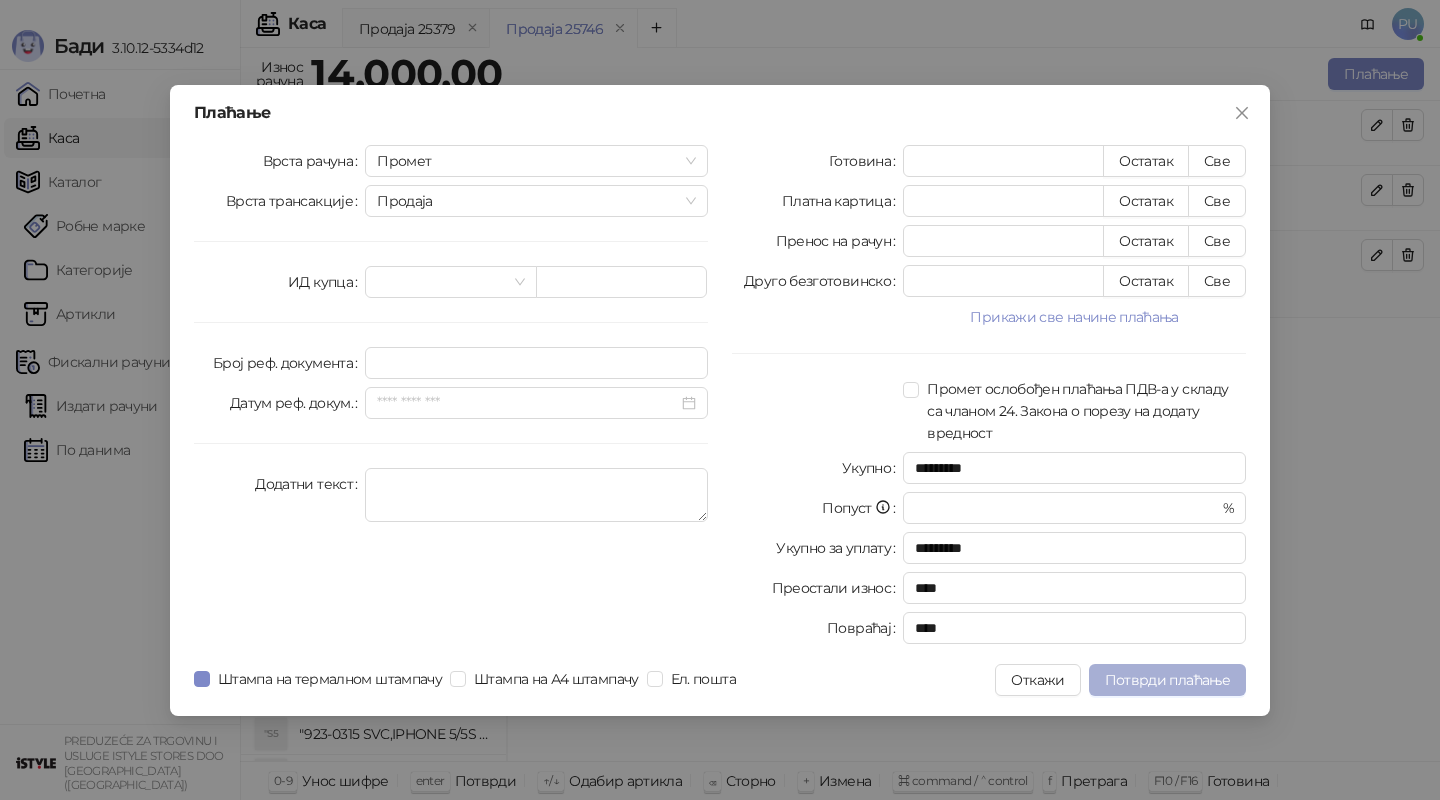 click on "Потврди плаћање" at bounding box center [1167, 680] 